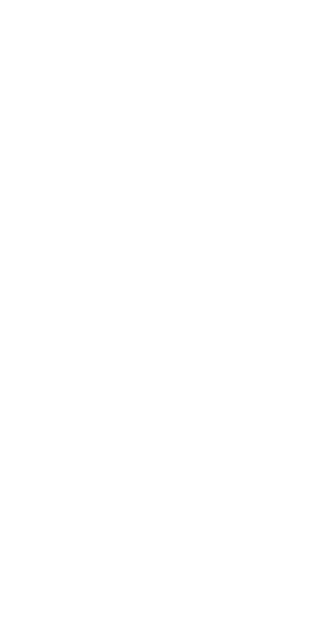 scroll, scrollTop: 0, scrollLeft: 0, axis: both 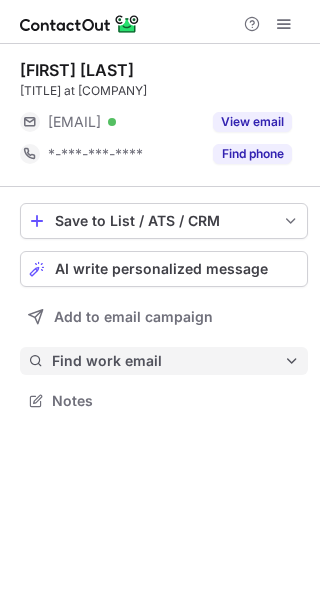 click on "Find work email" at bounding box center [164, 361] 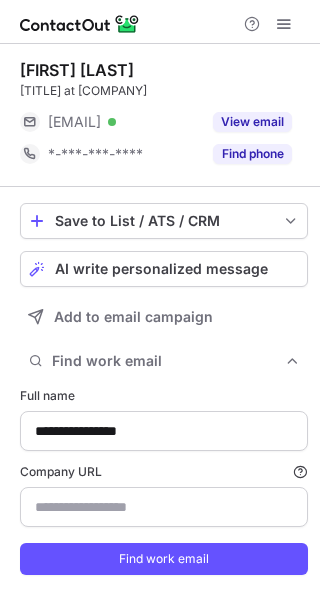 scroll, scrollTop: 10, scrollLeft: 10, axis: both 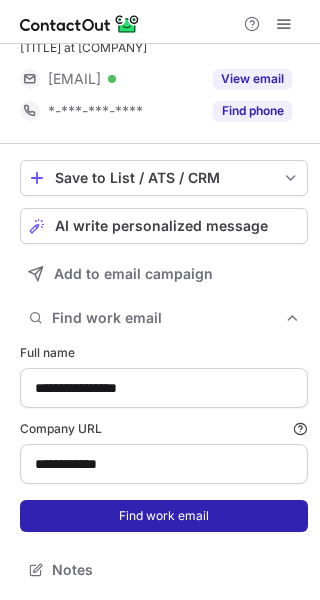 click on "Find work email" at bounding box center (164, 516) 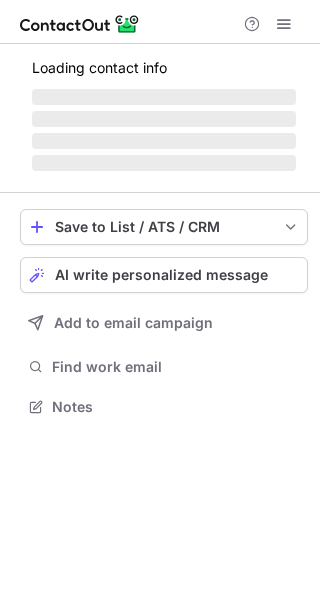 scroll, scrollTop: 0, scrollLeft: 0, axis: both 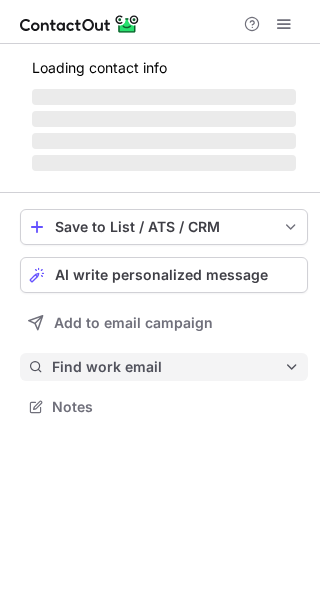 click on "Find work email" at bounding box center (164, 367) 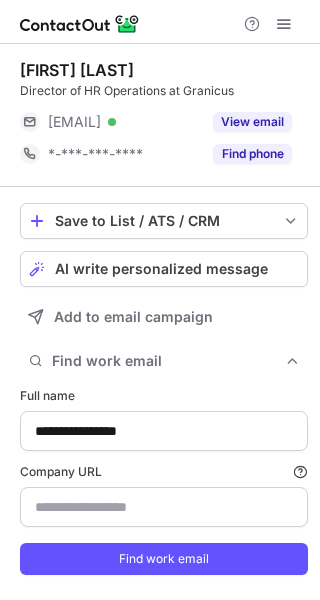 scroll, scrollTop: 10, scrollLeft: 10, axis: both 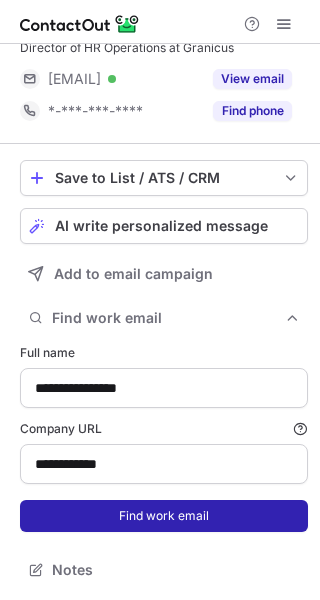 click on "Find work email" at bounding box center (164, 516) 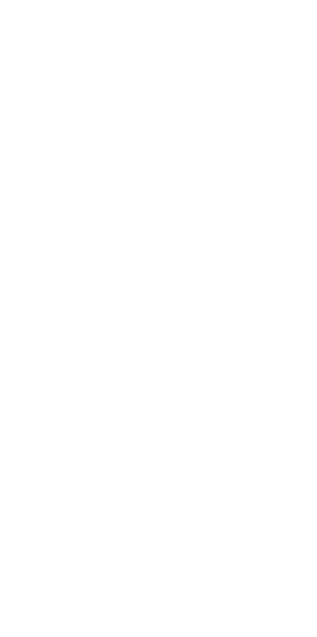 scroll, scrollTop: 0, scrollLeft: 0, axis: both 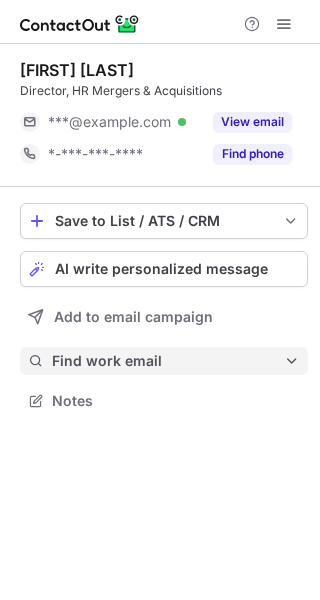 click on "Find work email" at bounding box center [168, 361] 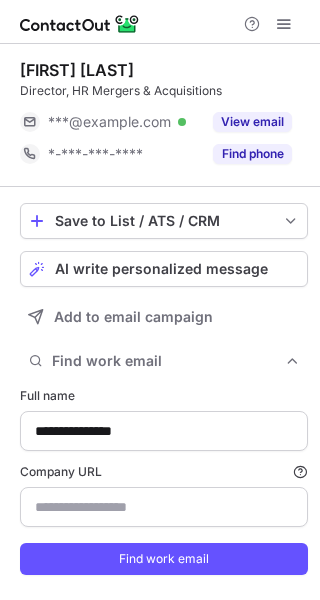 scroll, scrollTop: 10, scrollLeft: 10, axis: both 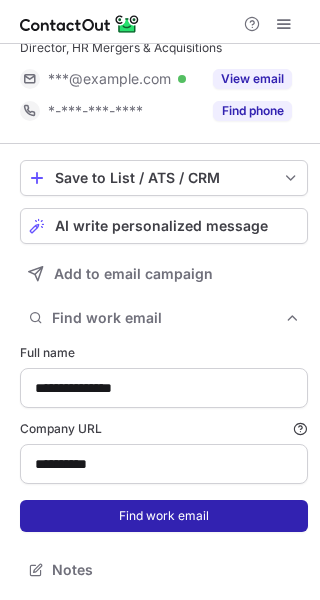 click on "Find work email" at bounding box center [164, 516] 